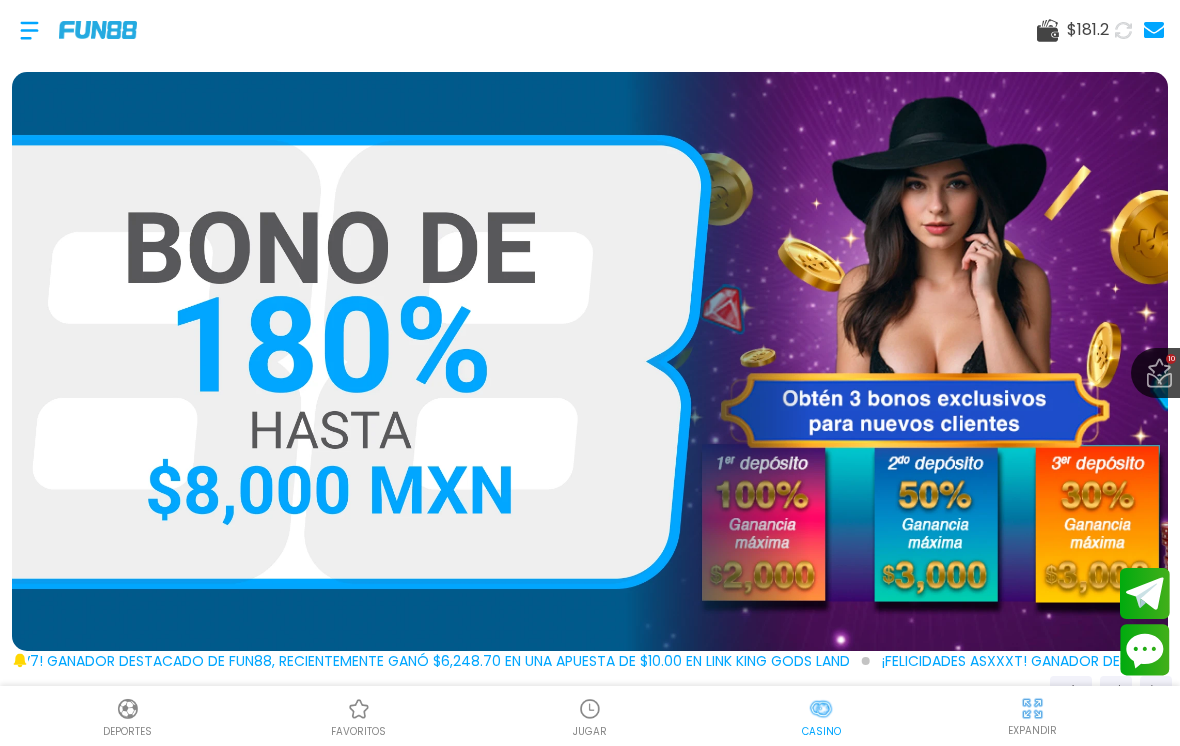 scroll, scrollTop: 31, scrollLeft: 0, axis: vertical 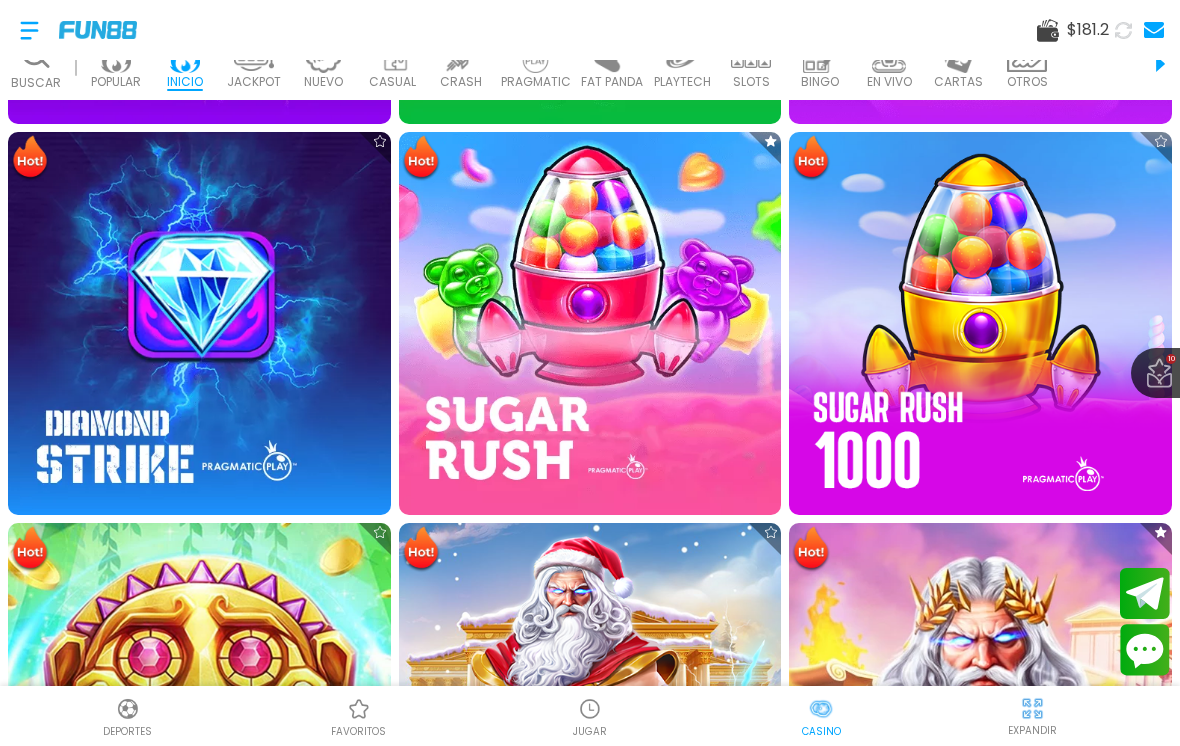 click 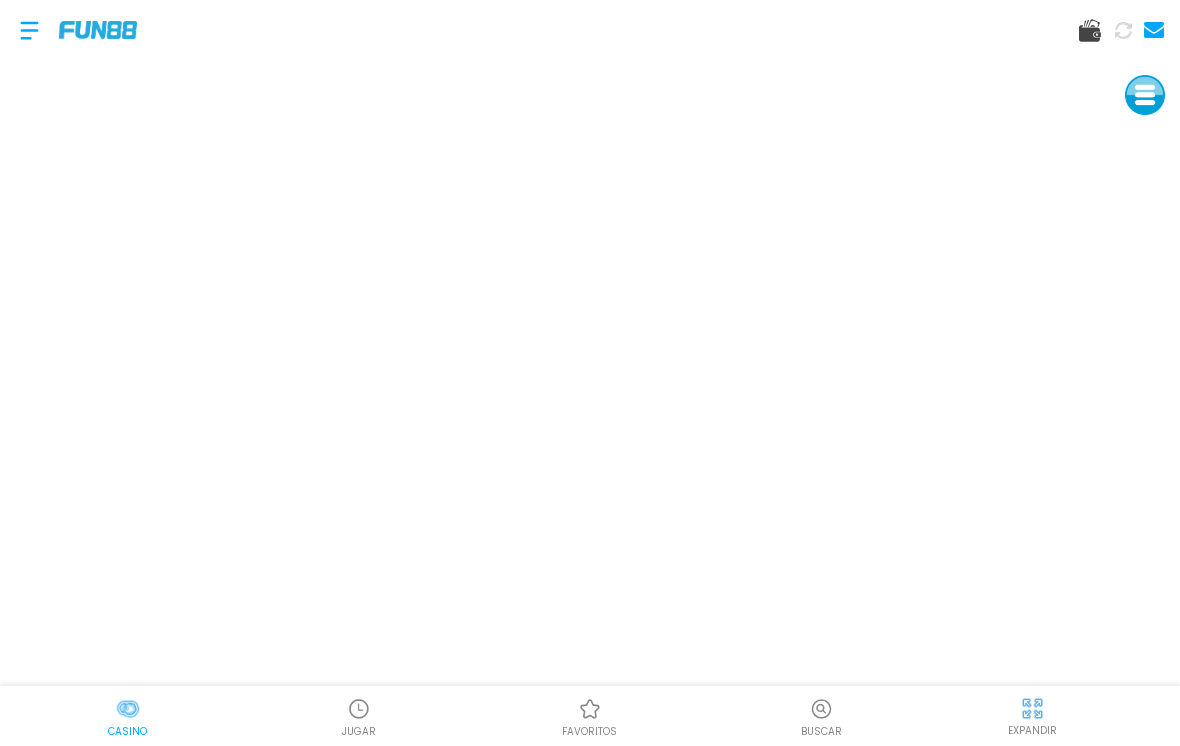 click at bounding box center [98, 29] 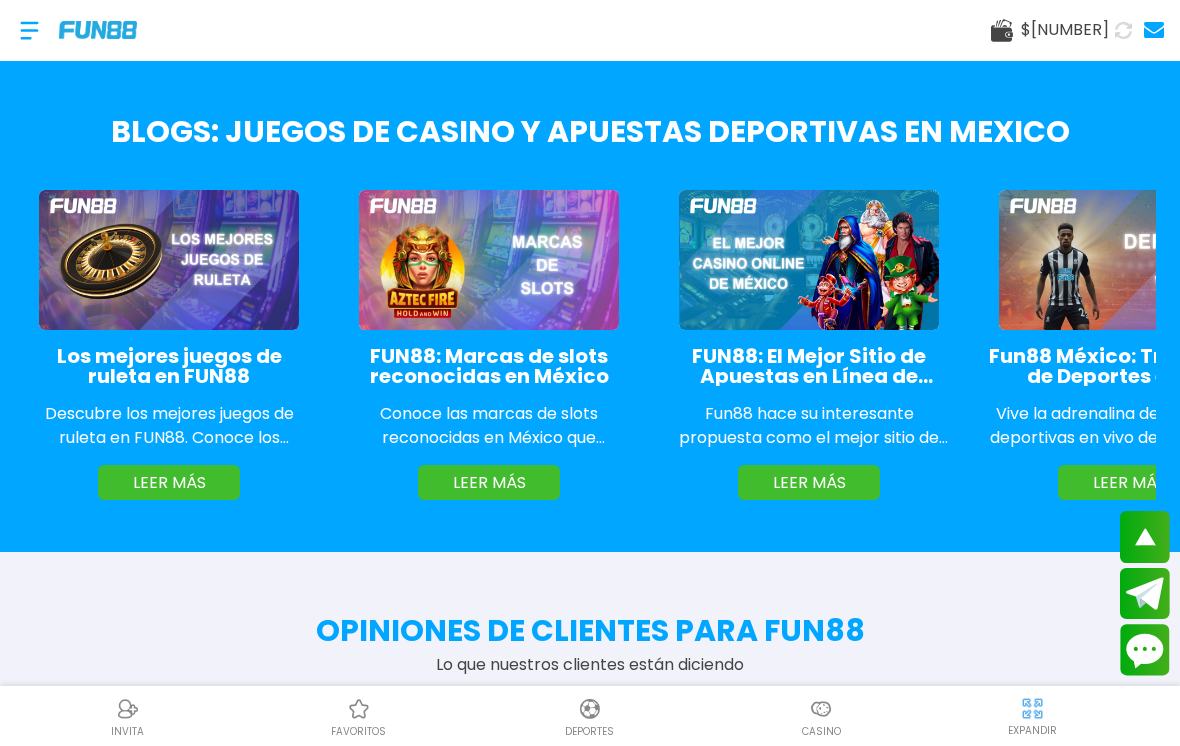 scroll, scrollTop: 4151, scrollLeft: 0, axis: vertical 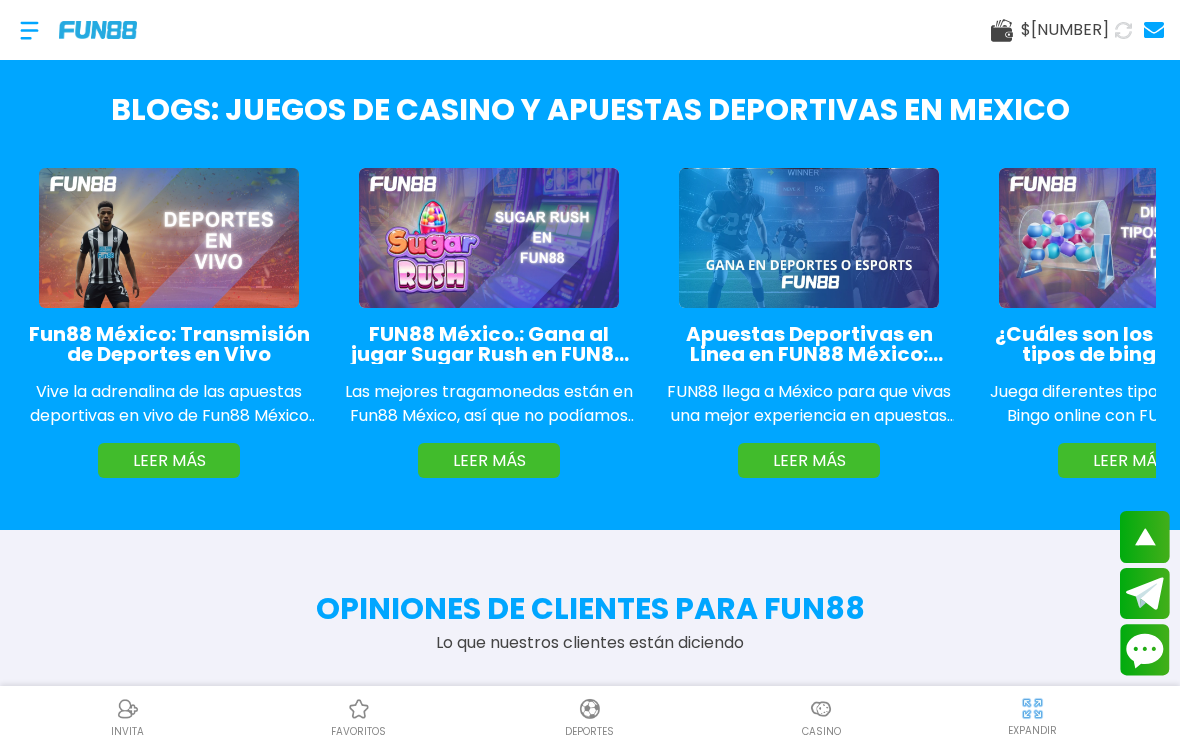 click on "LEER MÁS" at bounding box center (489, 460) 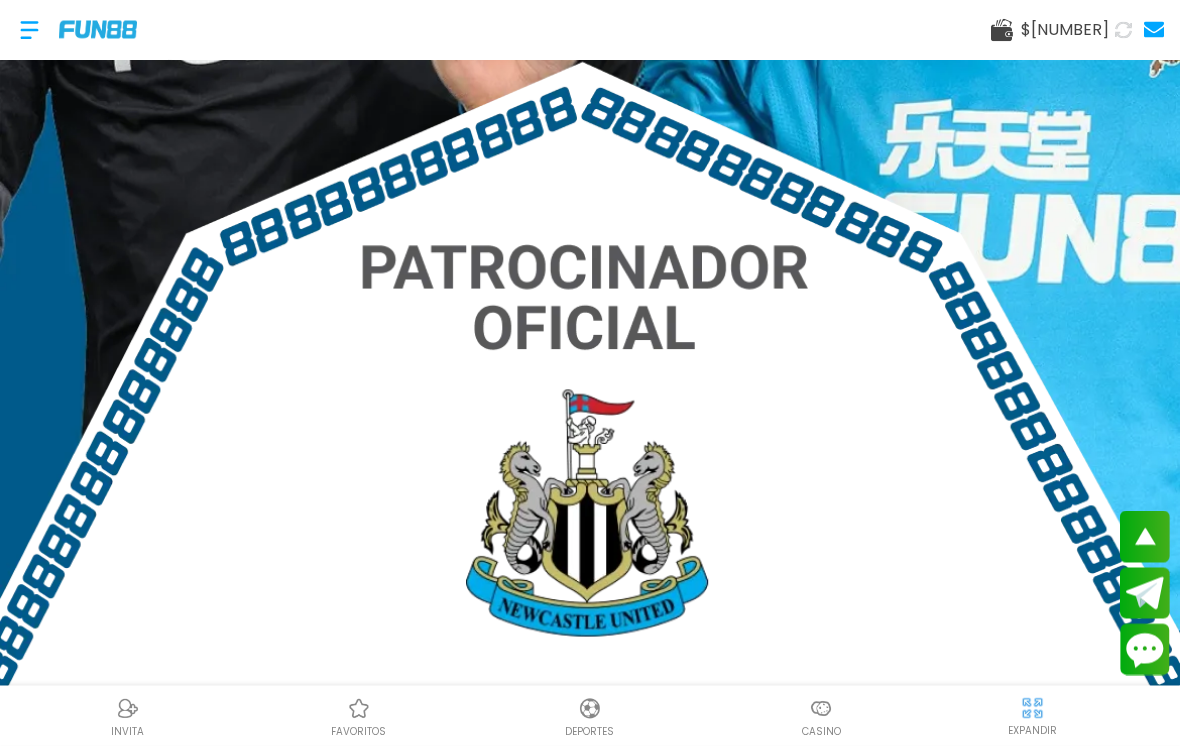 scroll, scrollTop: 828, scrollLeft: 0, axis: vertical 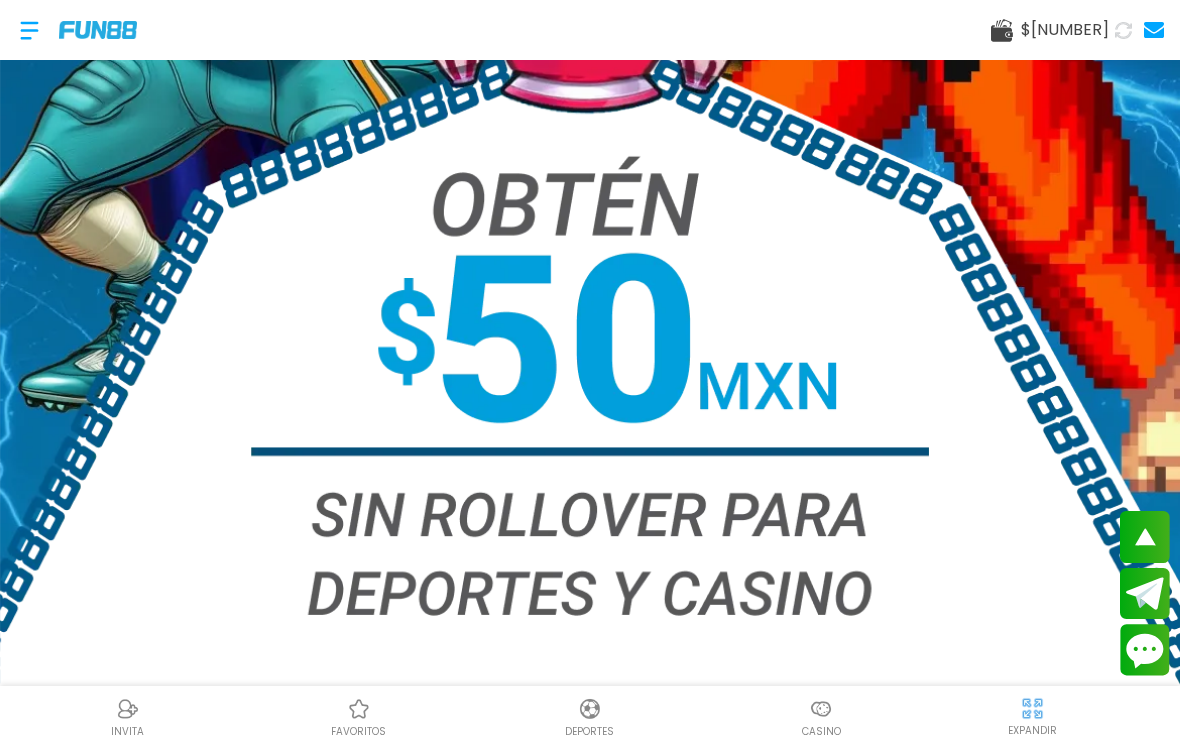 click at bounding box center (821, 709) 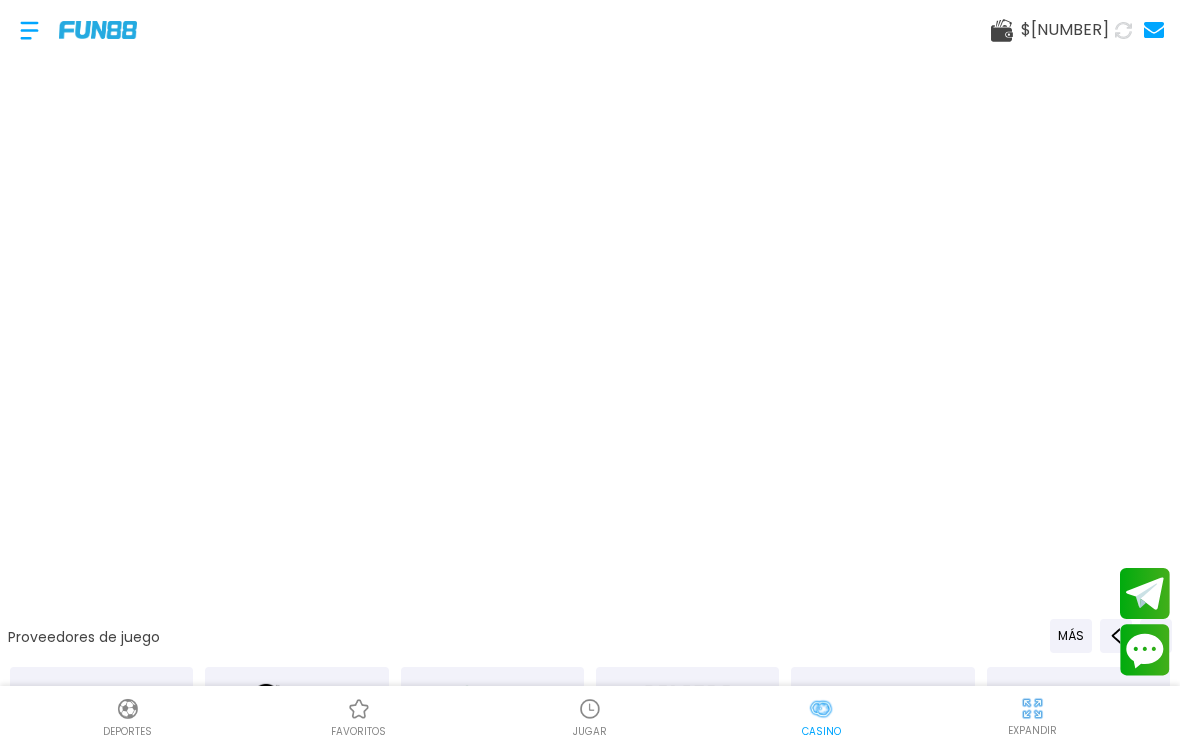 scroll, scrollTop: 0, scrollLeft: 0, axis: both 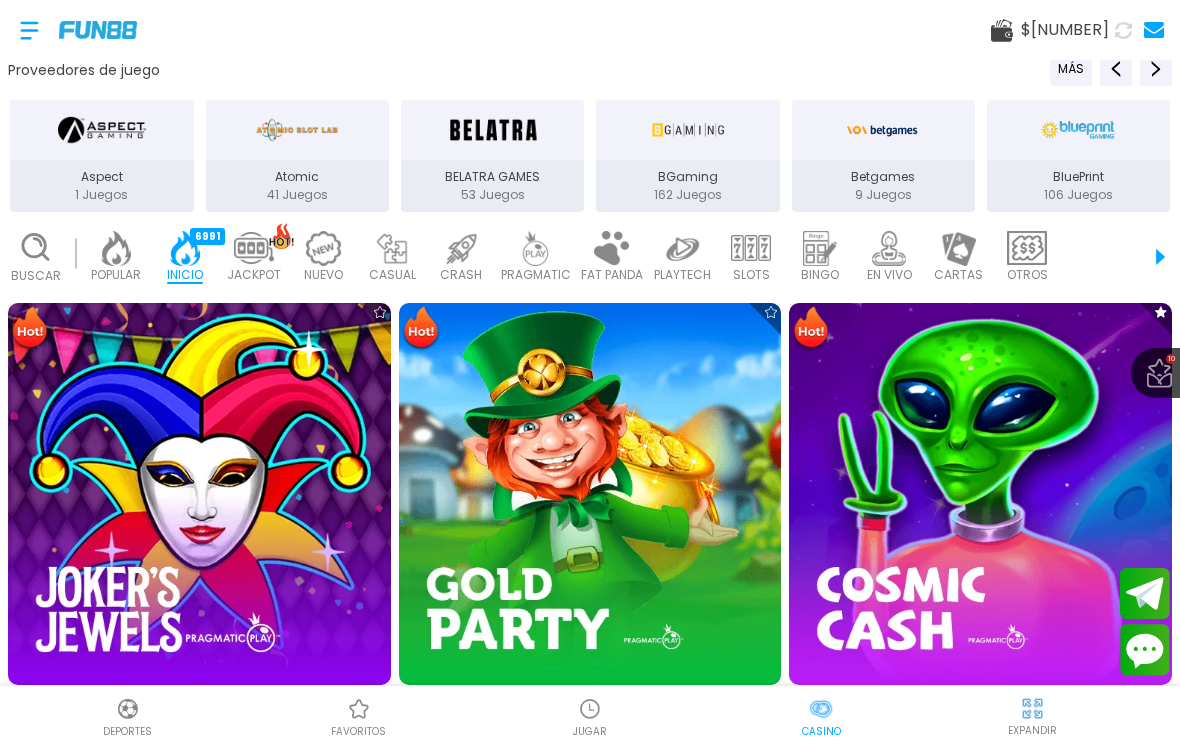 click at bounding box center [889, 248] 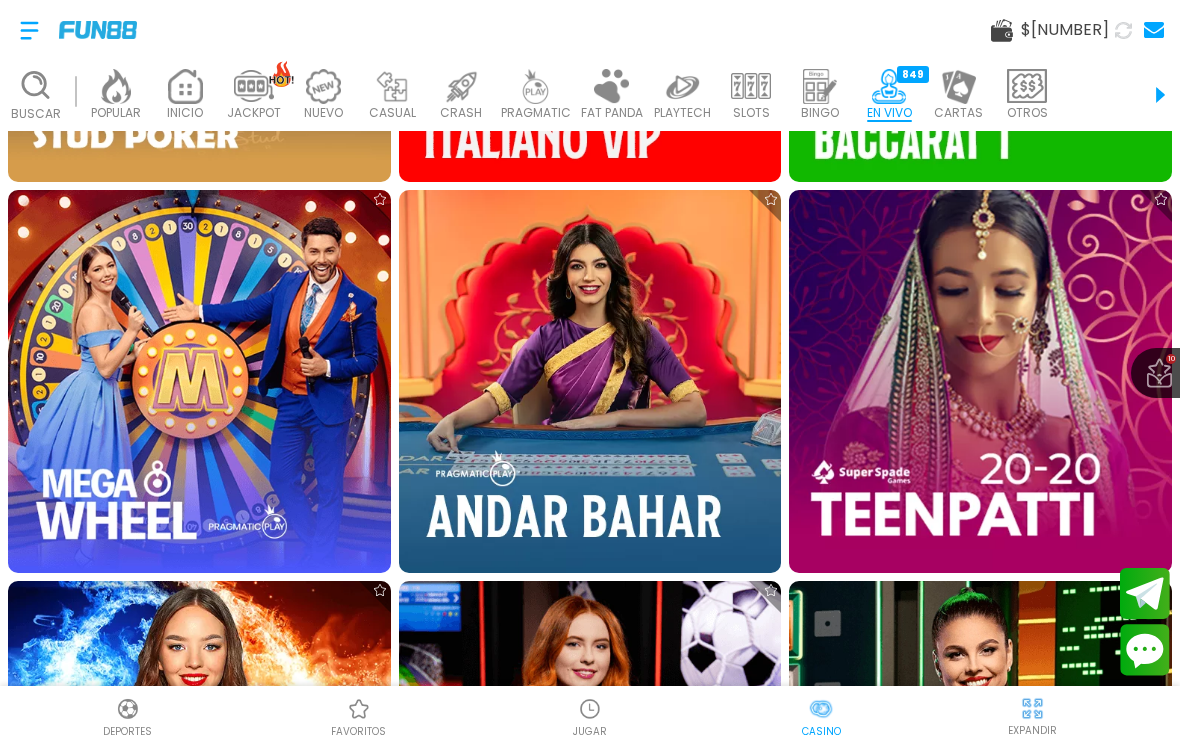 scroll, scrollTop: 3864, scrollLeft: 0, axis: vertical 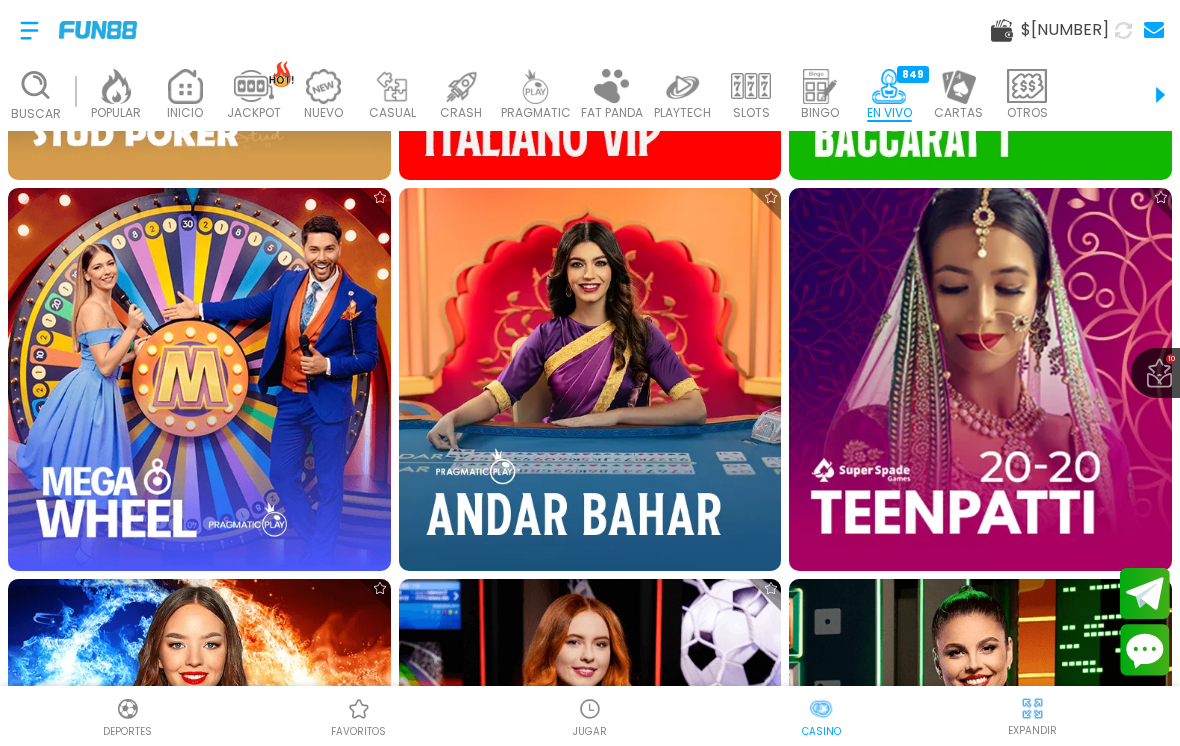 click at bounding box center (199, 379) 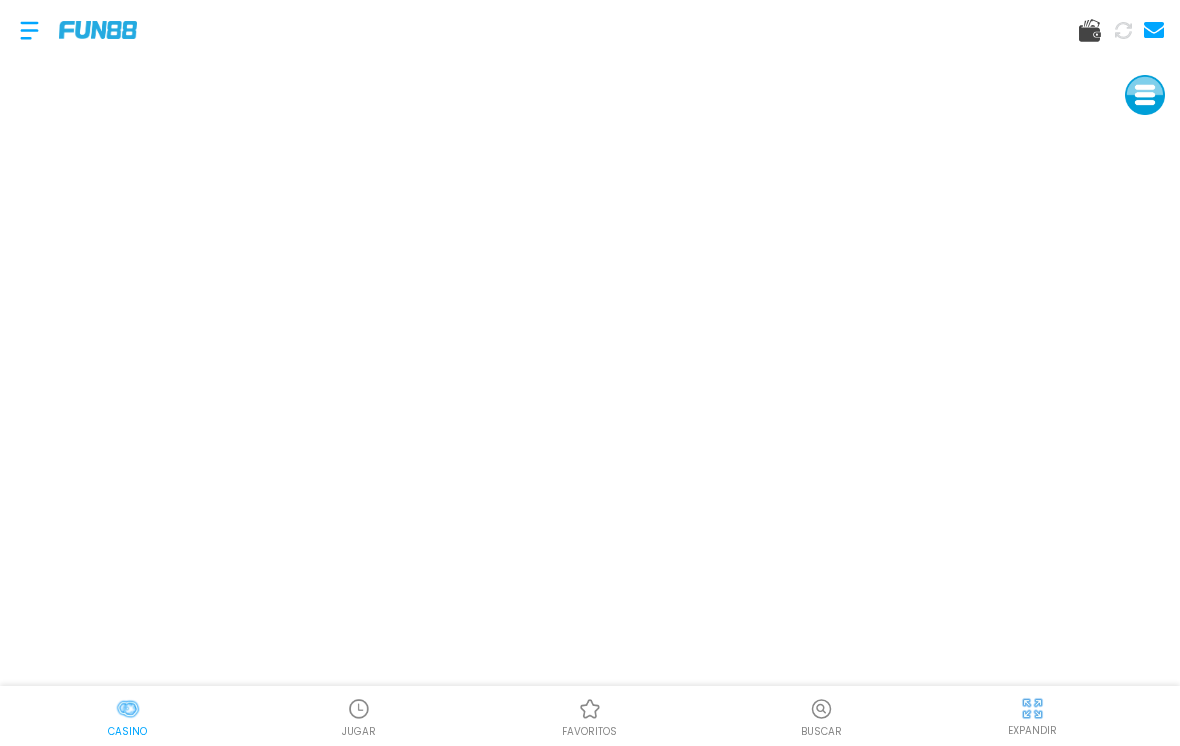 click at bounding box center [98, 29] 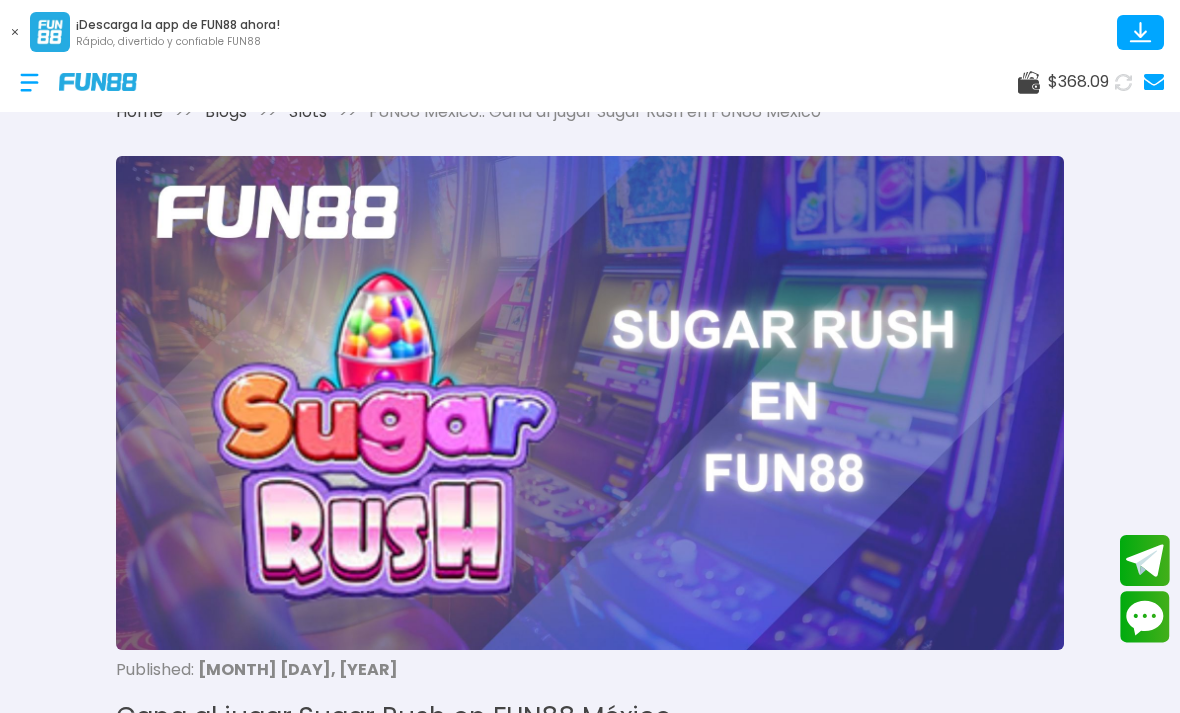 scroll, scrollTop: 0, scrollLeft: 0, axis: both 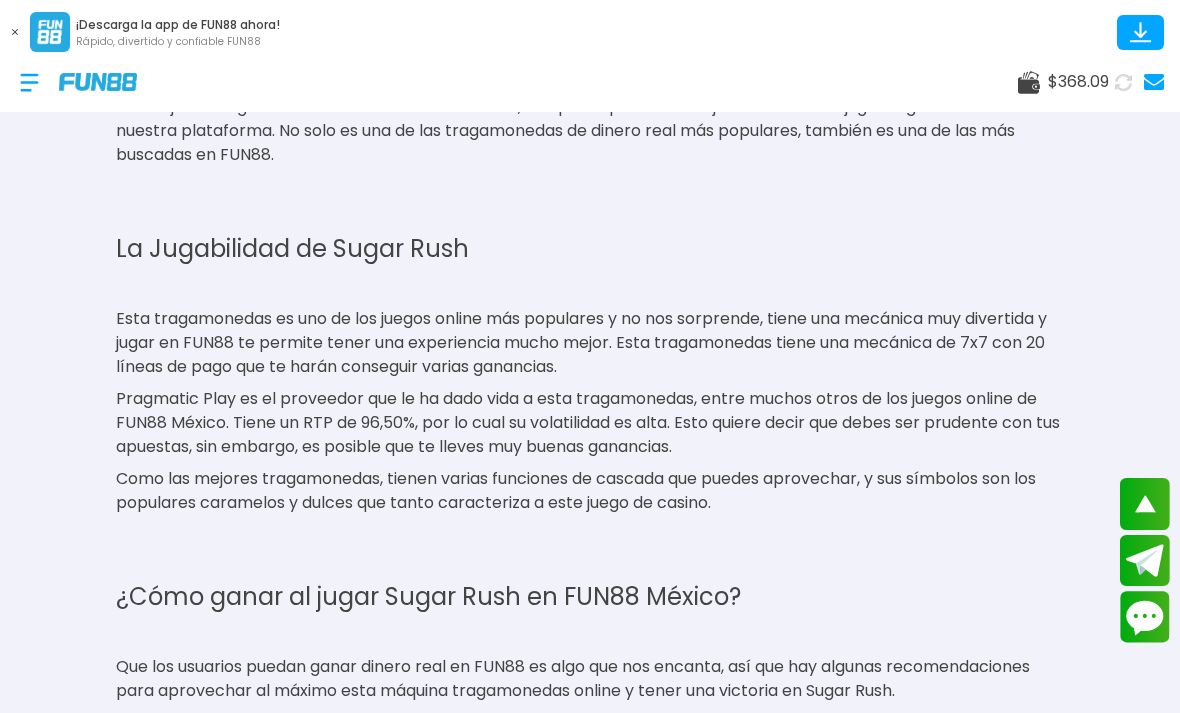 click 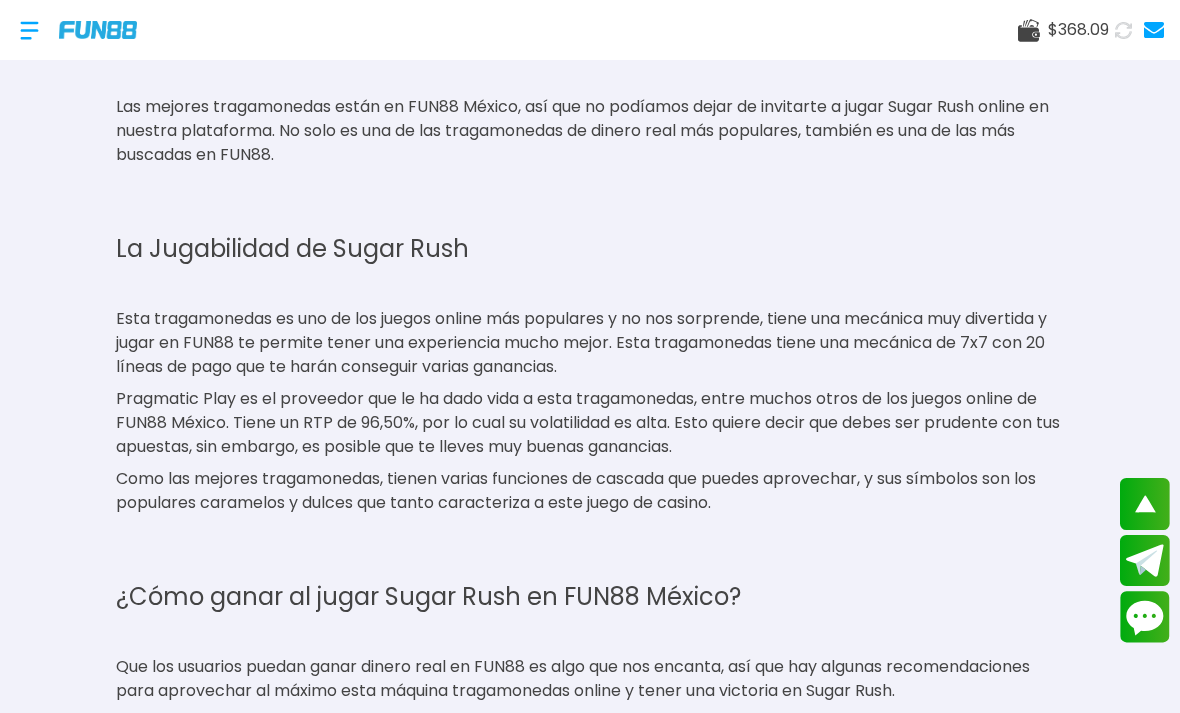 click at bounding box center [68, 30] 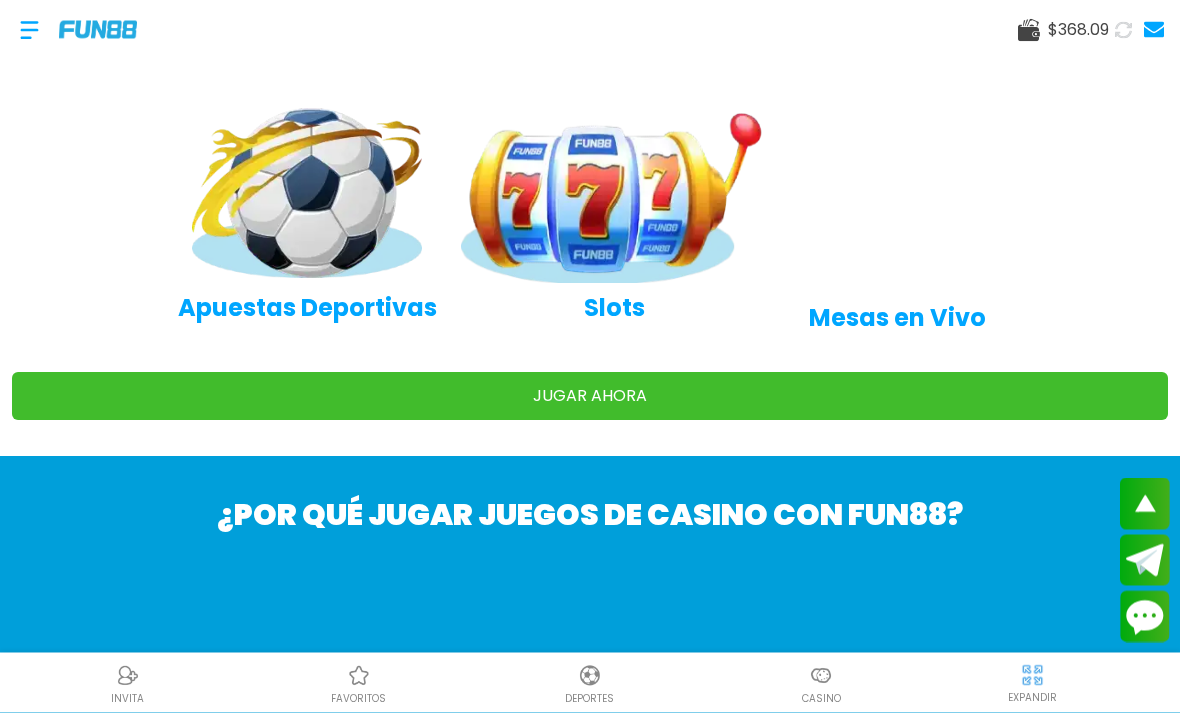 scroll, scrollTop: 1747, scrollLeft: 0, axis: vertical 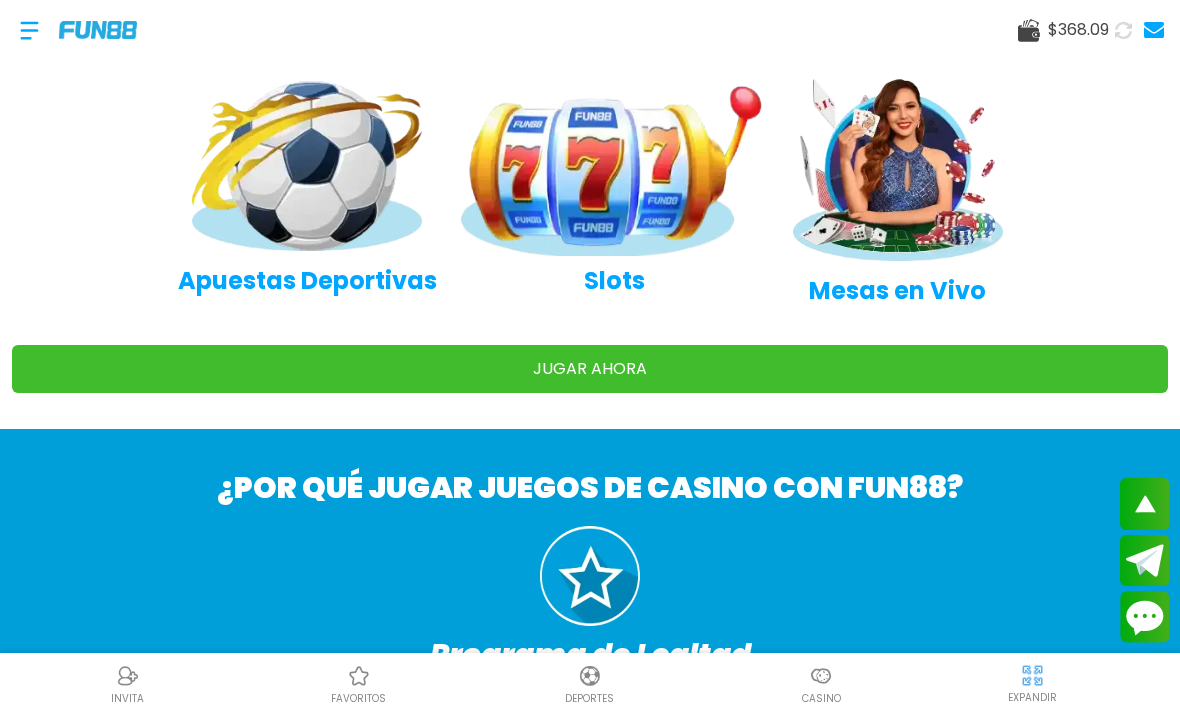 click on "Casino" at bounding box center (821, 698) 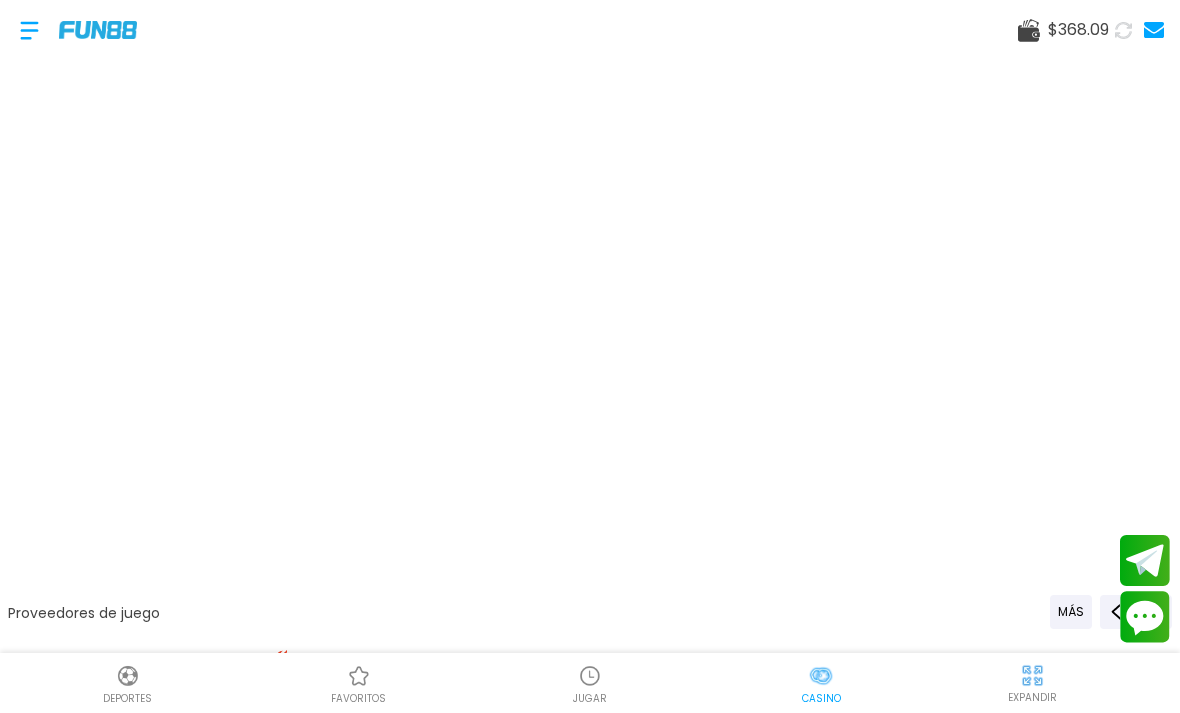 scroll, scrollTop: 0, scrollLeft: 0, axis: both 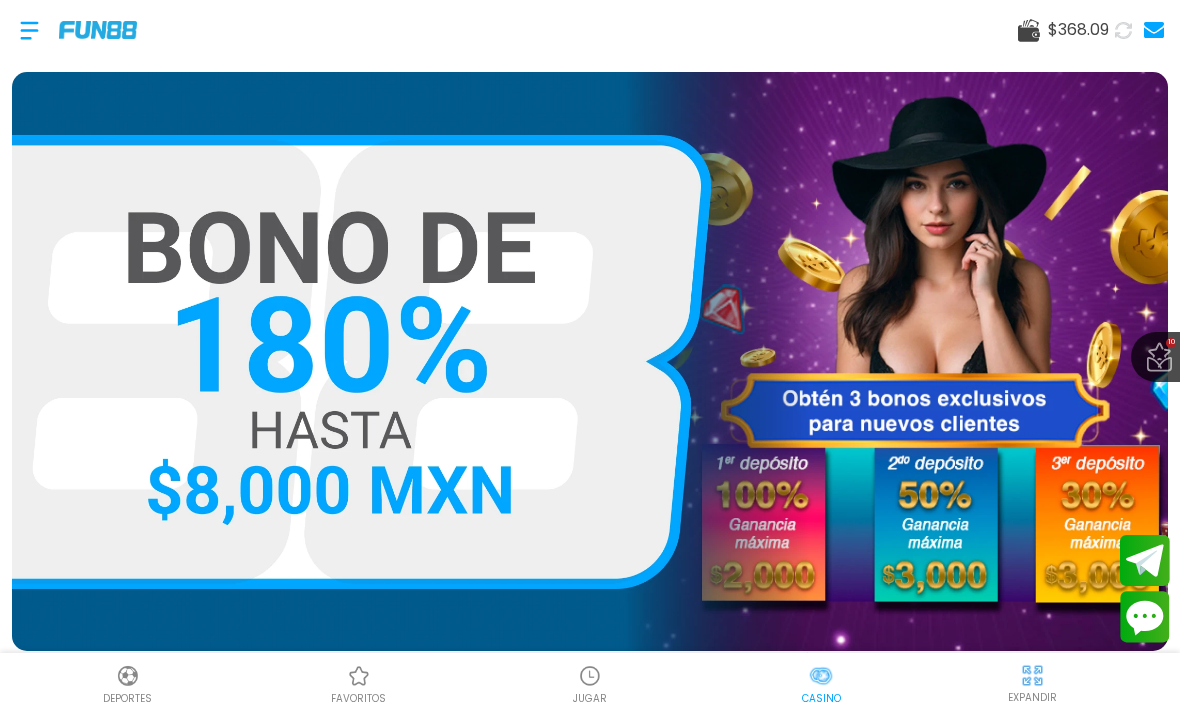 click at bounding box center (590, 361) 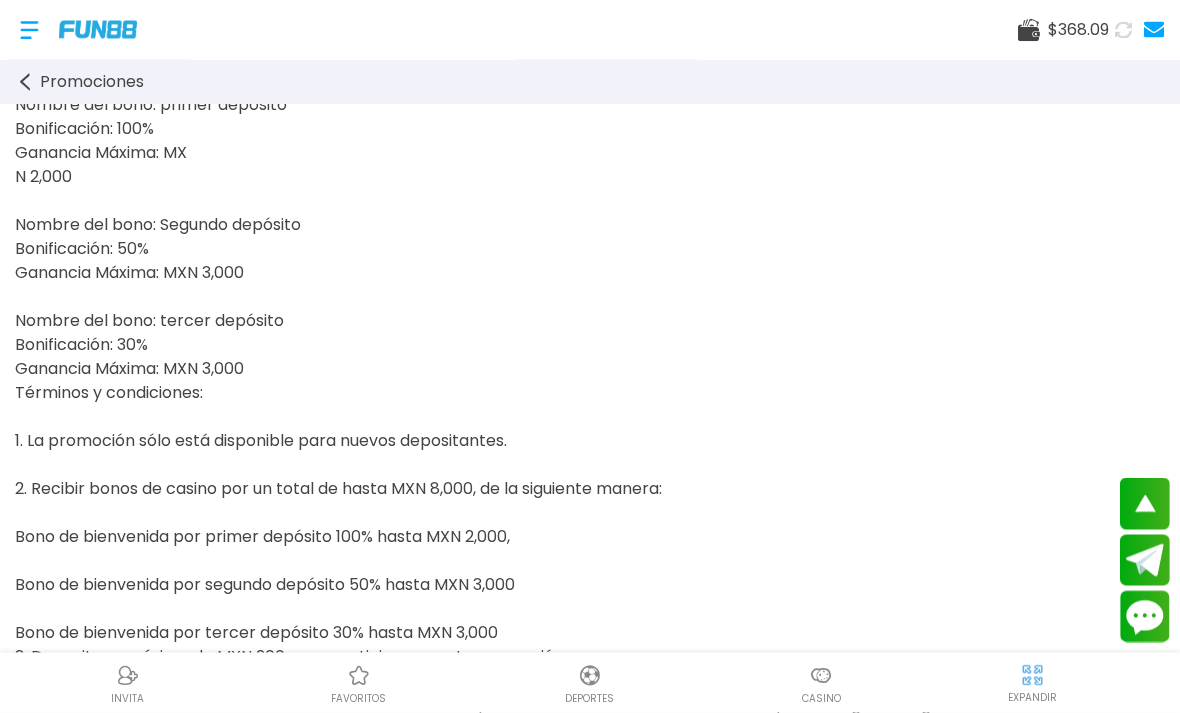 scroll, scrollTop: 93, scrollLeft: 0, axis: vertical 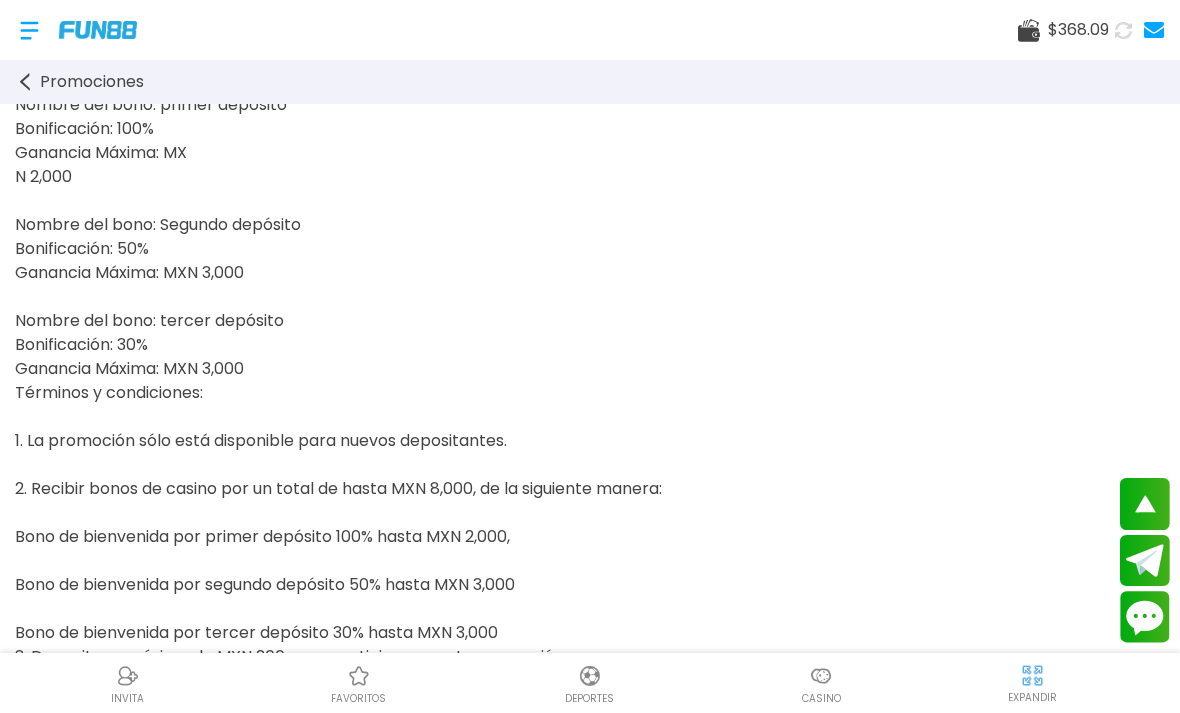 click at bounding box center [68, 30] 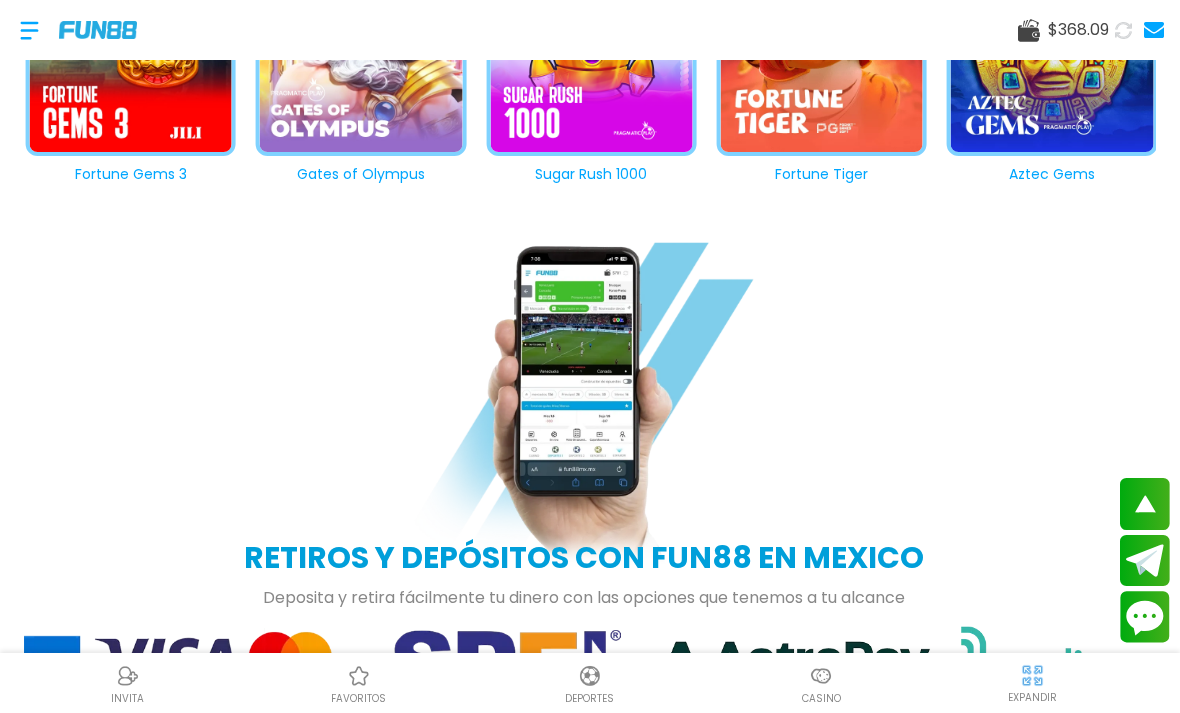 scroll, scrollTop: 2737, scrollLeft: 0, axis: vertical 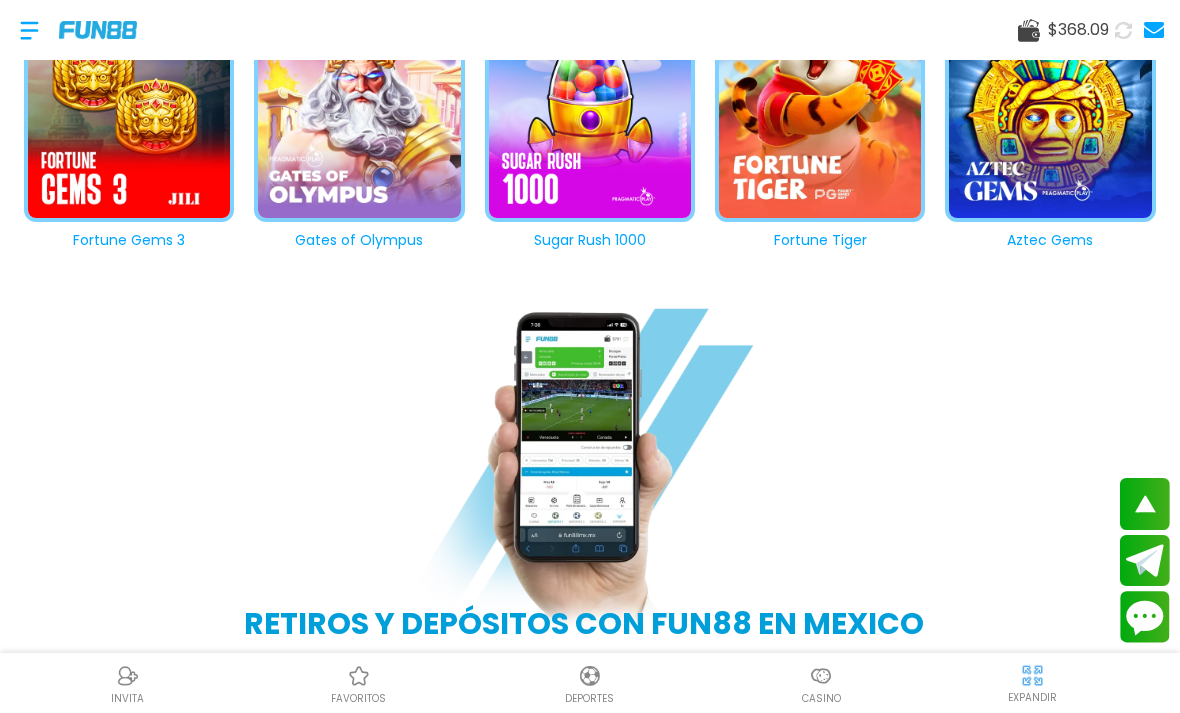 click at bounding box center (29, 30) 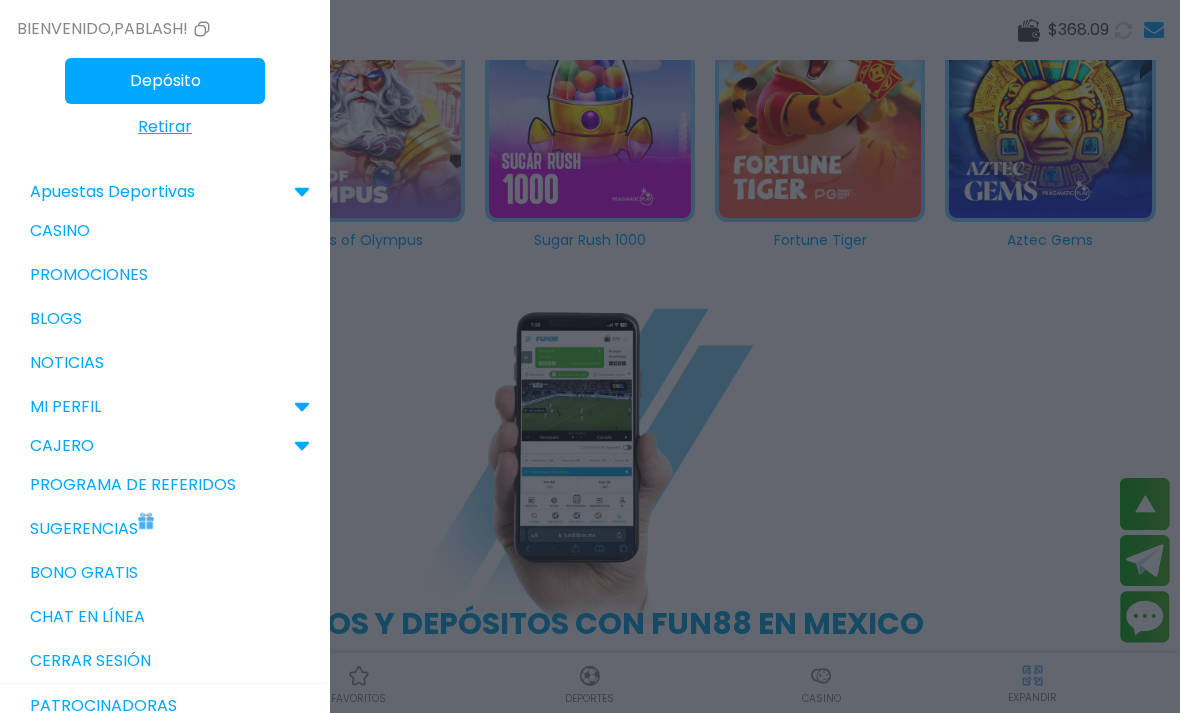 click on "Retirar" at bounding box center (165, 127) 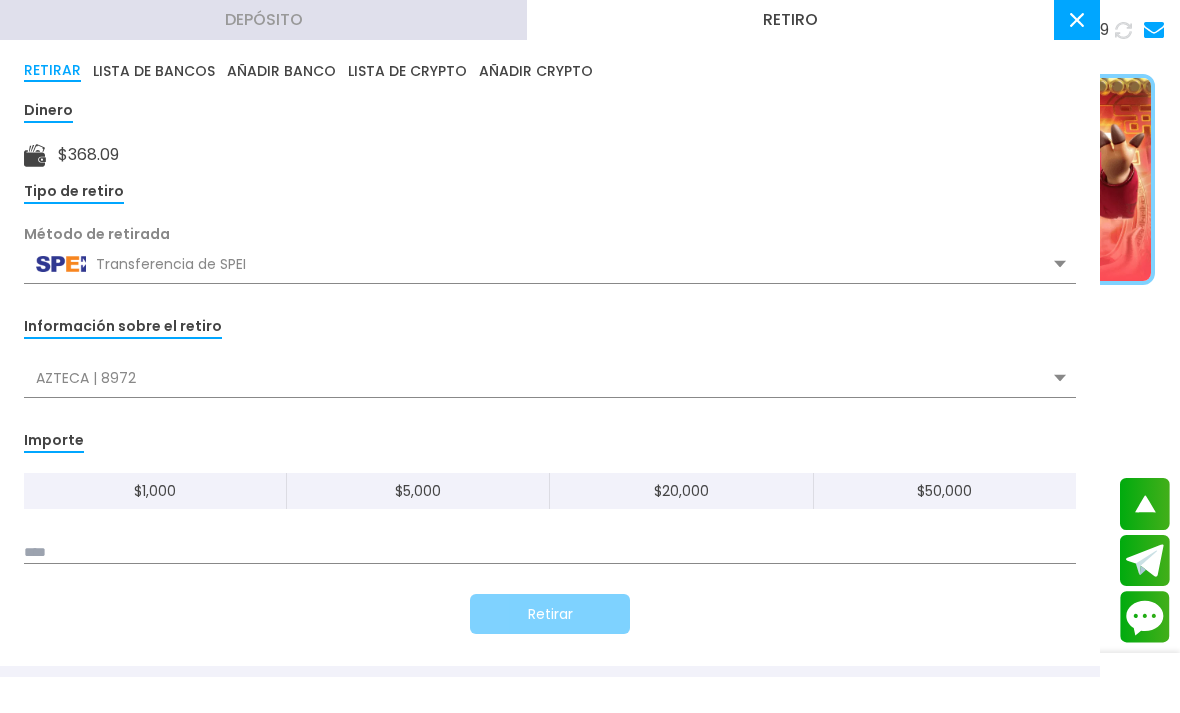 scroll, scrollTop: 2672, scrollLeft: 0, axis: vertical 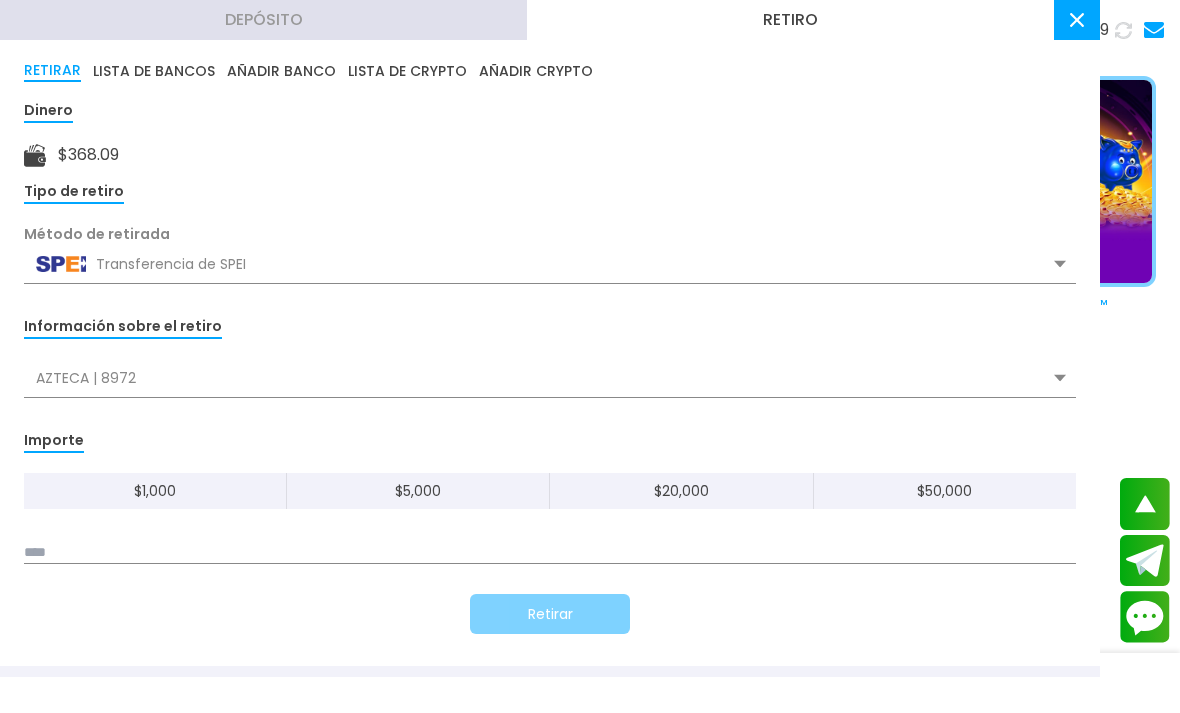click on "LISTA DE CRYPTO" at bounding box center (407, 71) 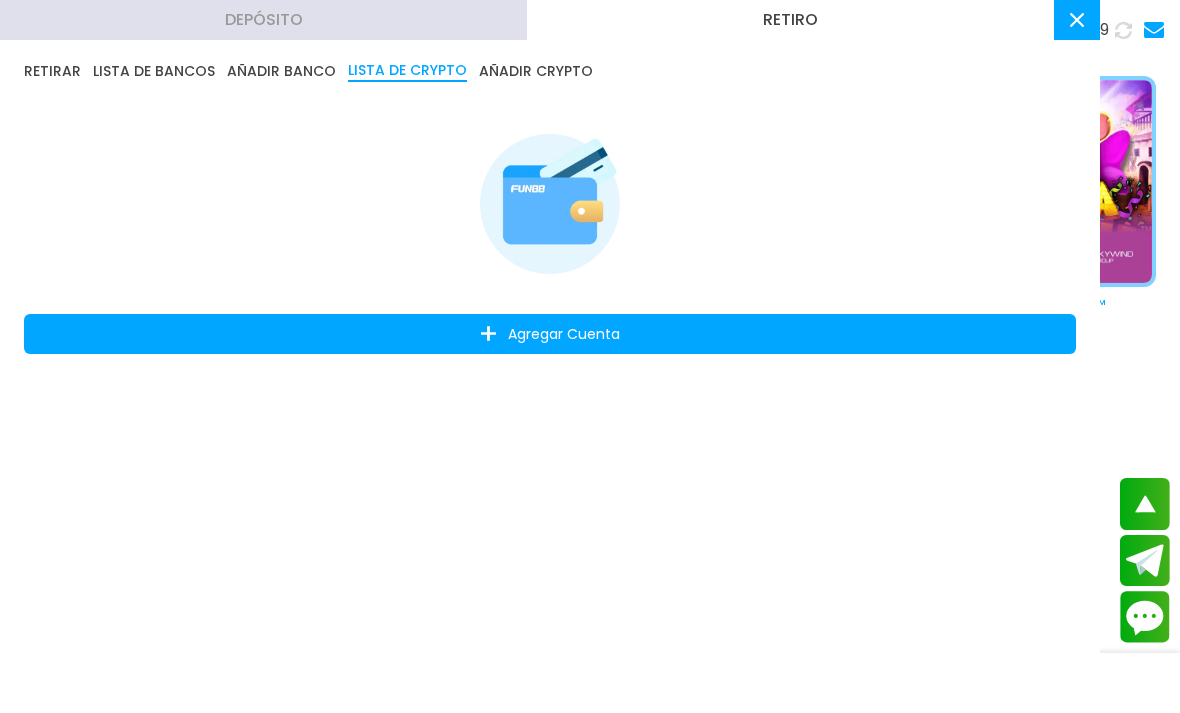 click on "AÑADIR CRYPTO" at bounding box center [536, 71] 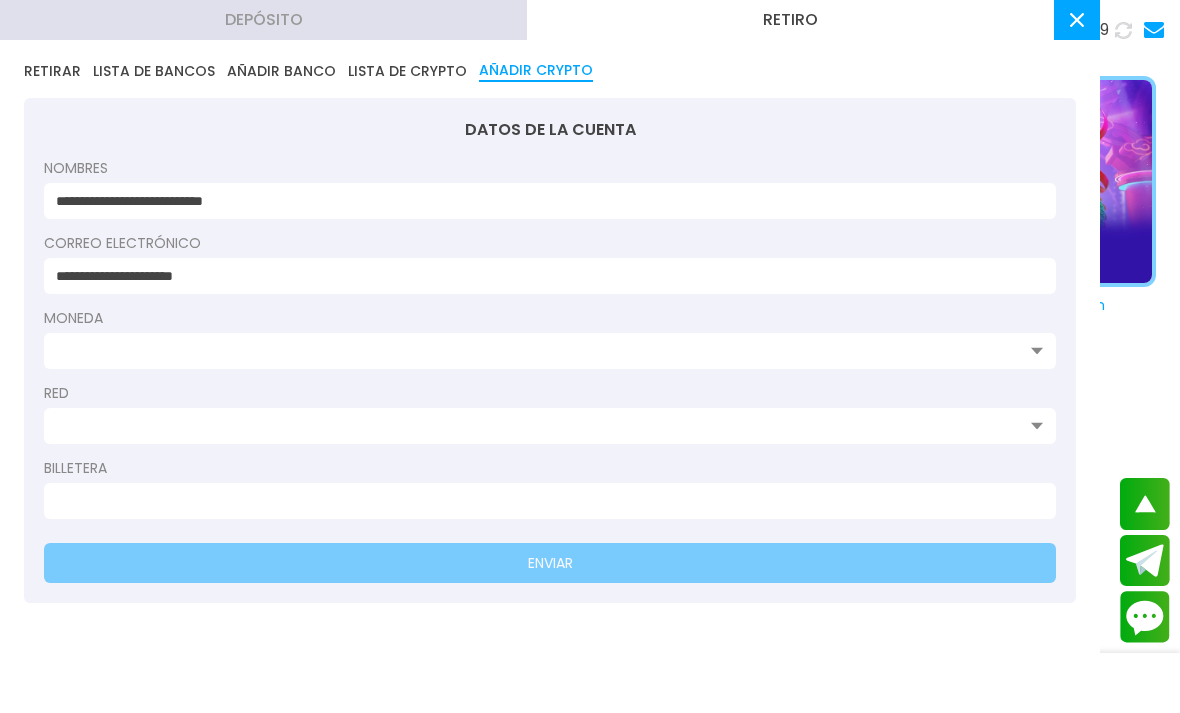 click on "LISTA DE CRYPTO" at bounding box center [407, 71] 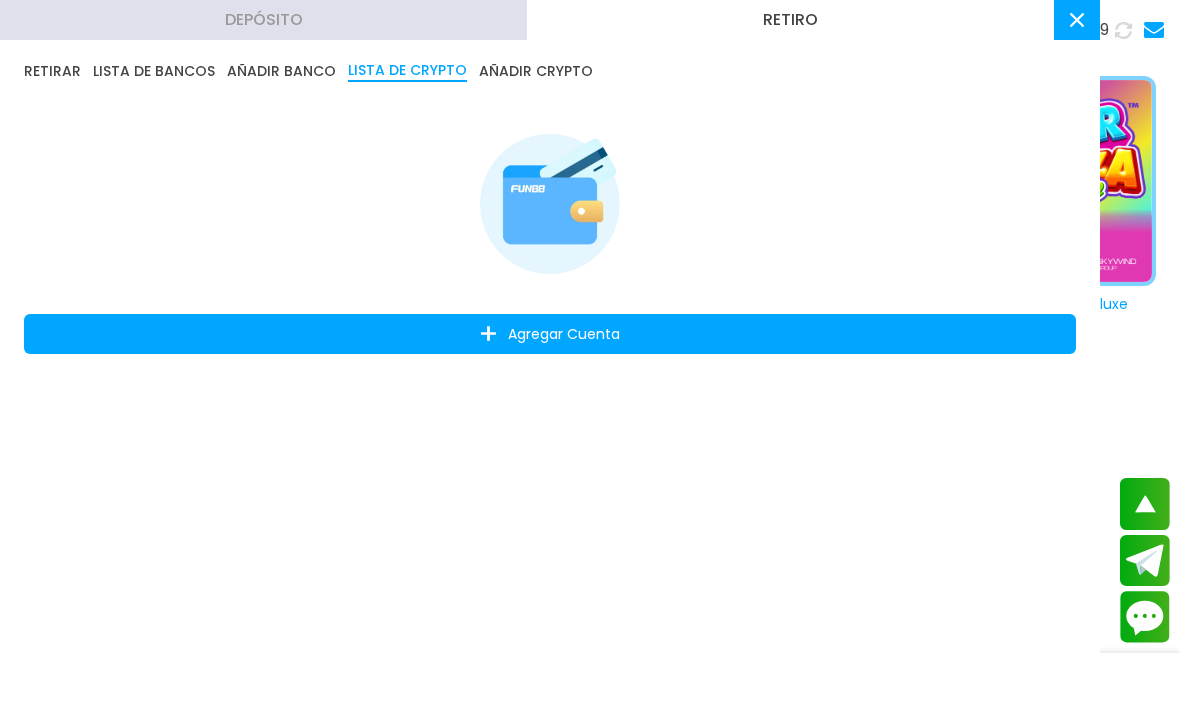 click on "Agregar Cuenta" at bounding box center (550, 334) 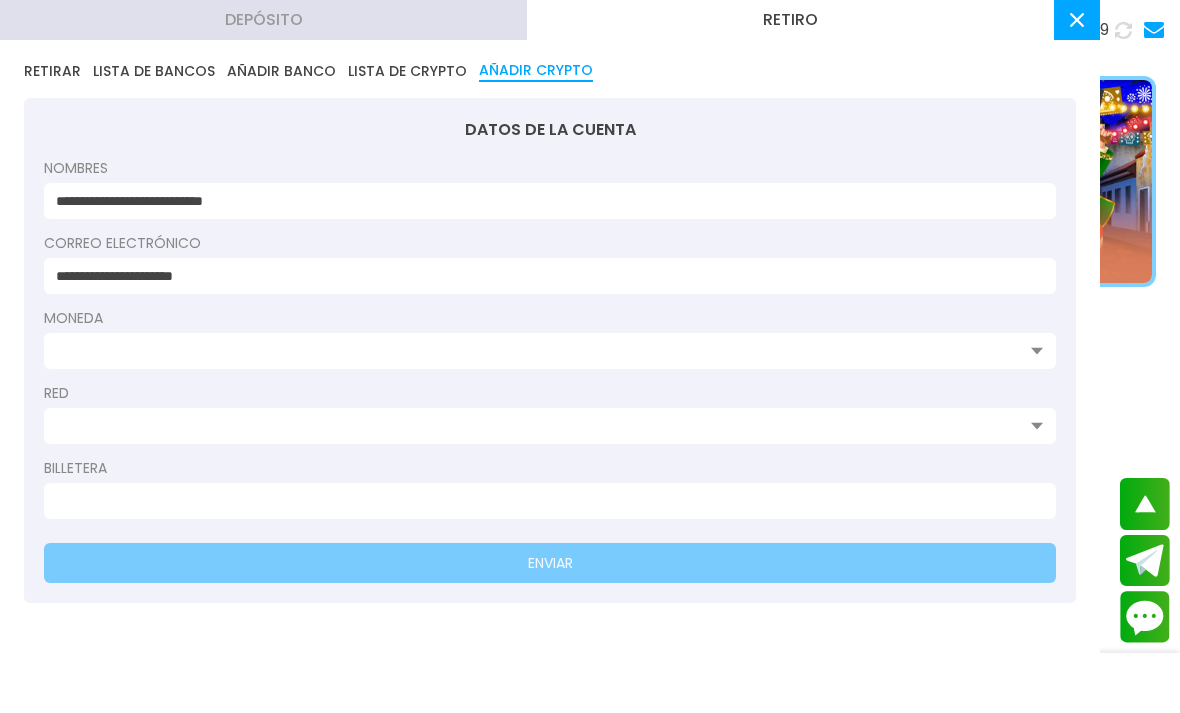 click on "AÑADIR BANCO" at bounding box center (281, 71) 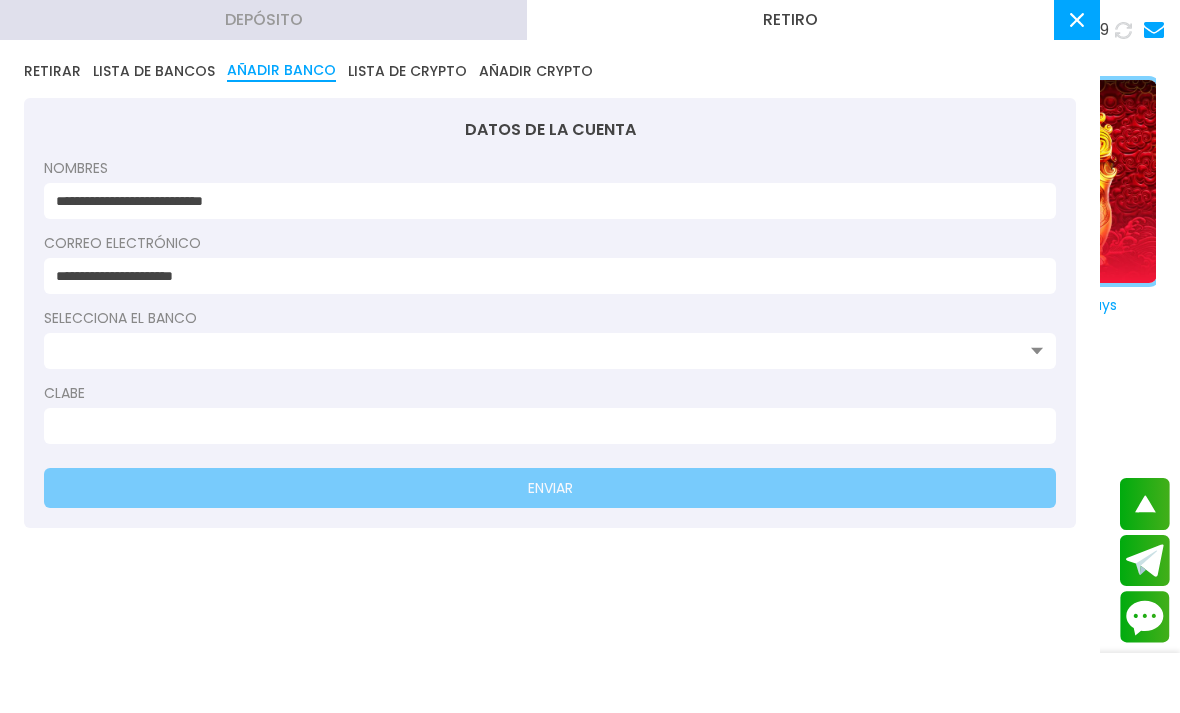 click on "Depósito" at bounding box center [263, 20] 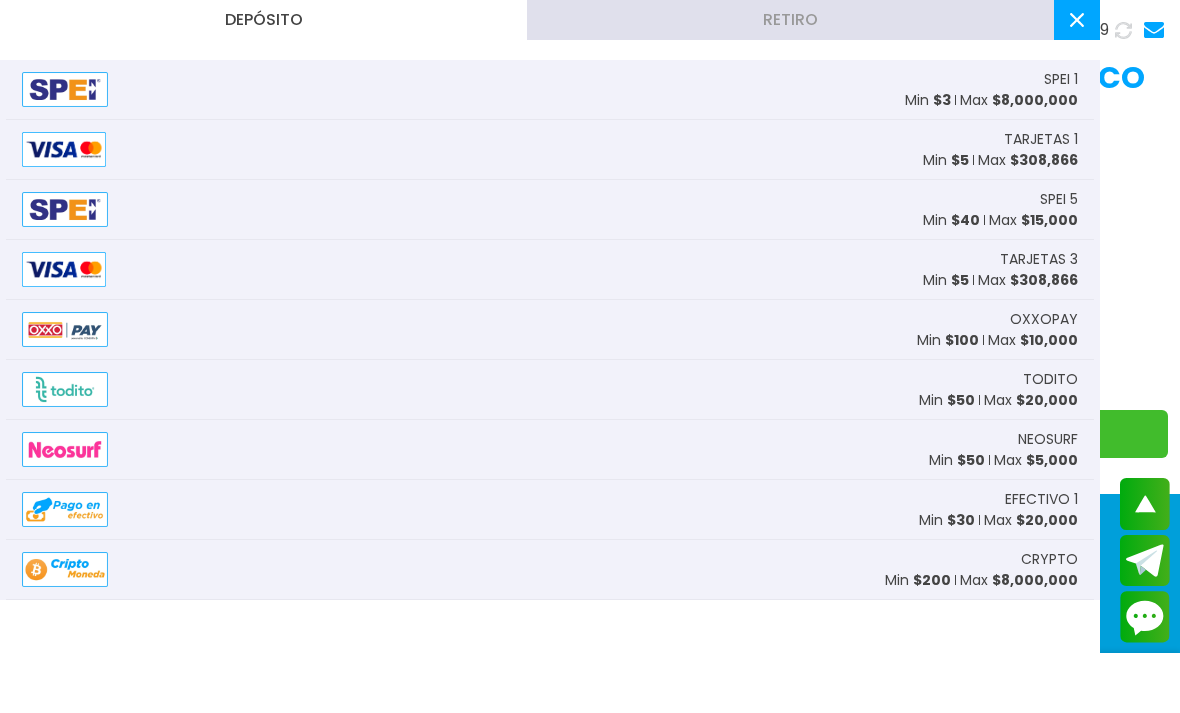 scroll, scrollTop: 1680, scrollLeft: 0, axis: vertical 